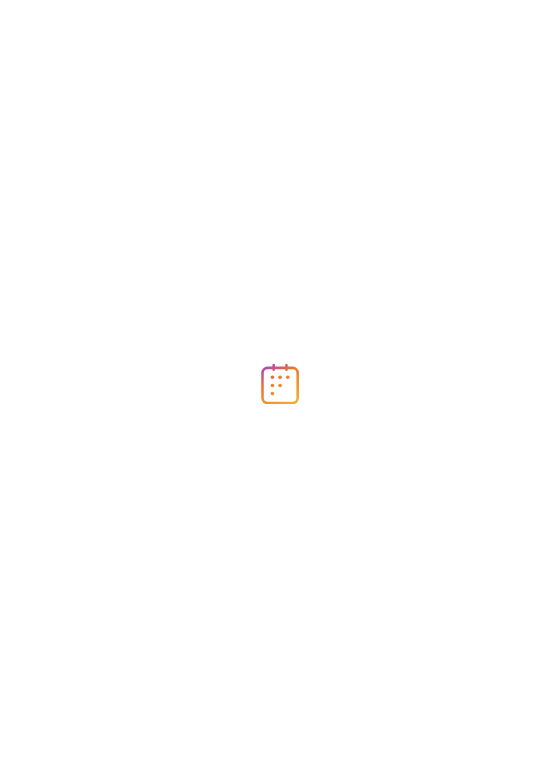 scroll, scrollTop: 0, scrollLeft: 0, axis: both 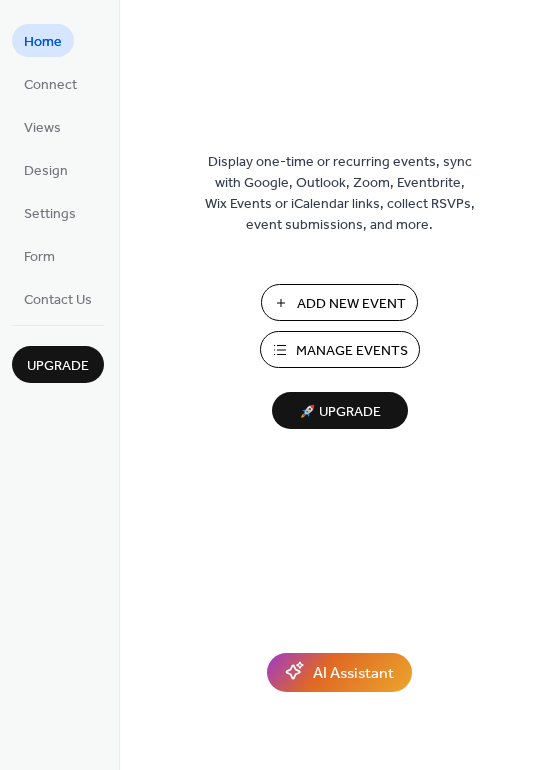 click on "Add New Event" at bounding box center [339, 302] 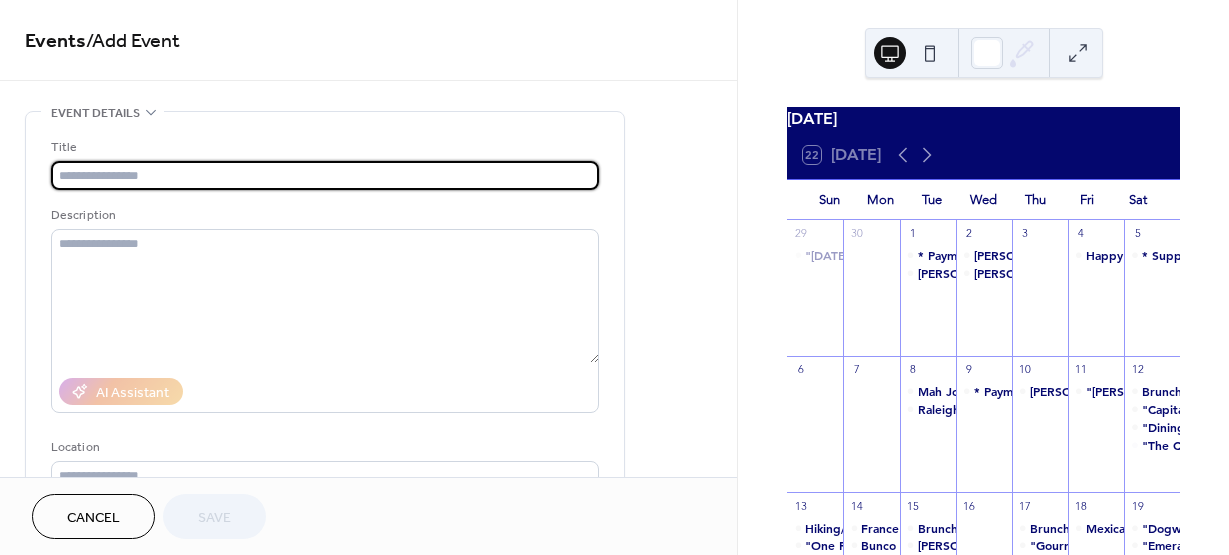 scroll, scrollTop: 0, scrollLeft: 0, axis: both 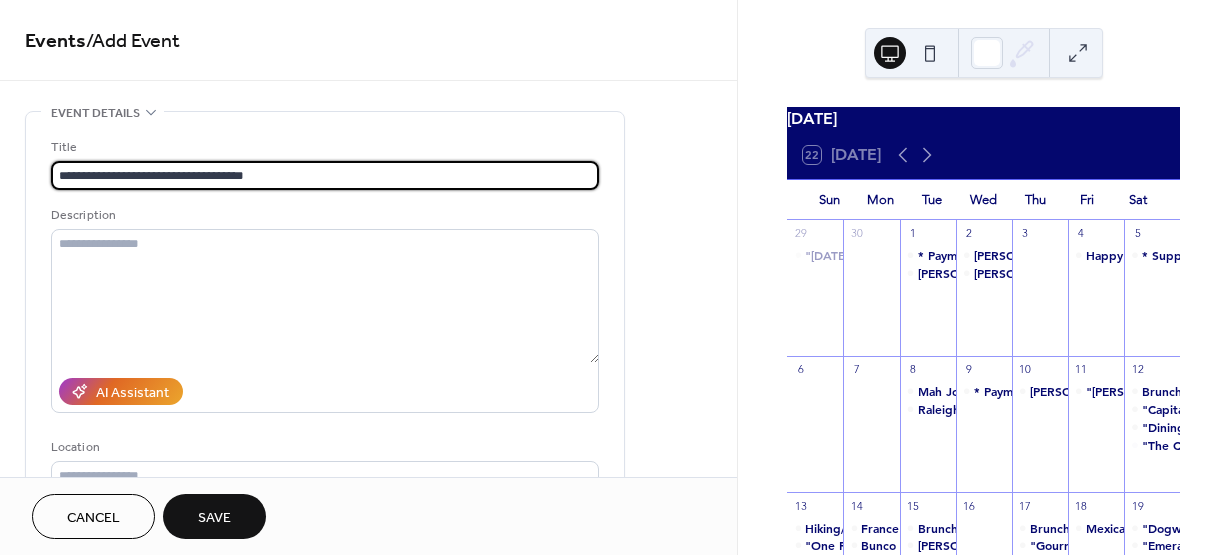 type on "**********" 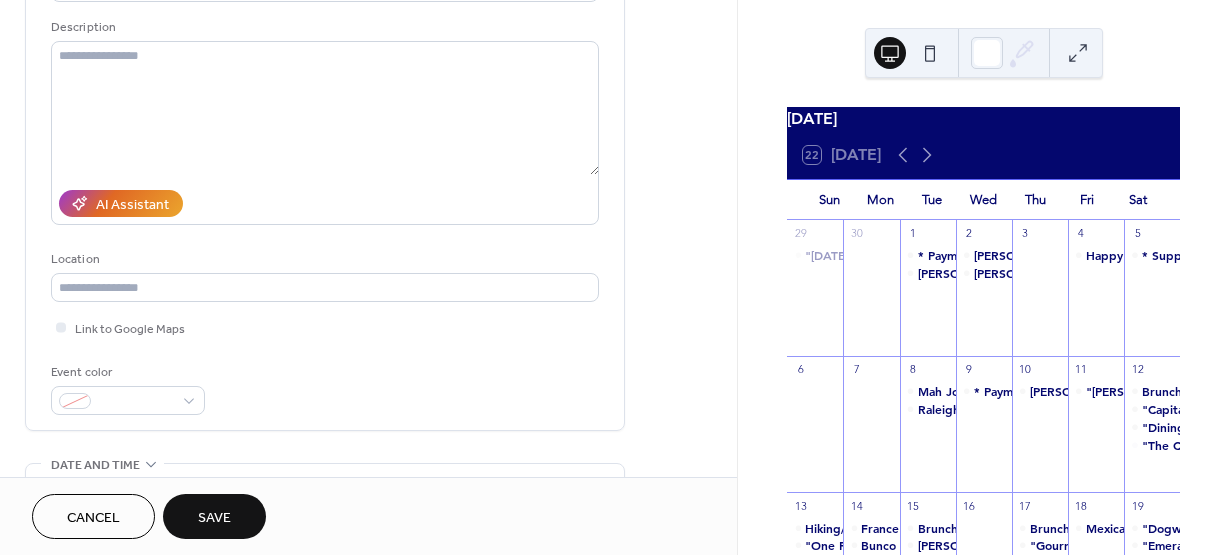 scroll, scrollTop: 211, scrollLeft: 0, axis: vertical 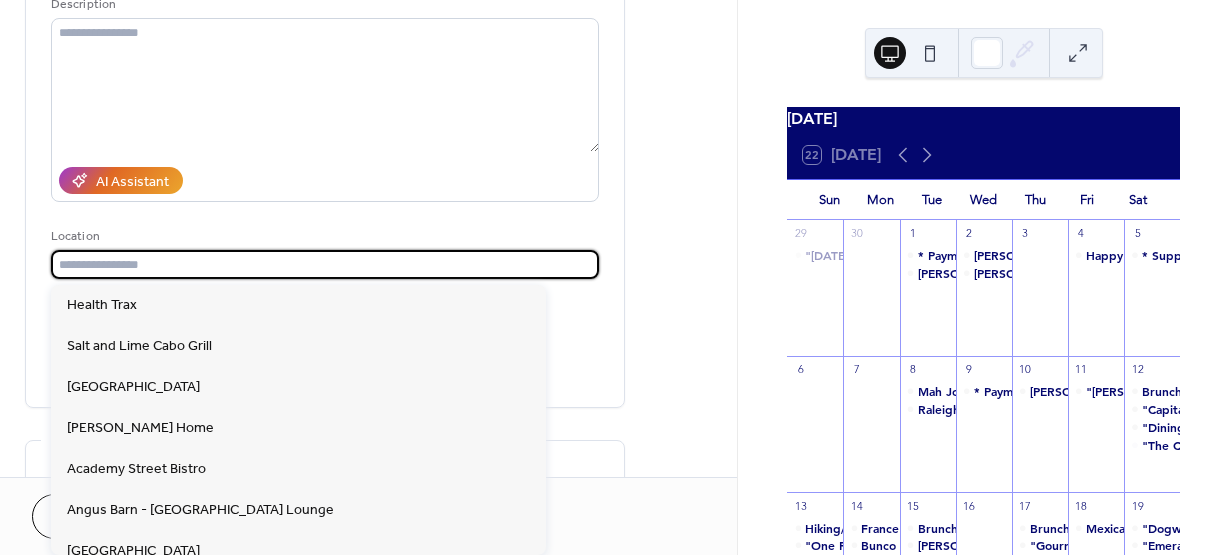 click at bounding box center [325, 264] 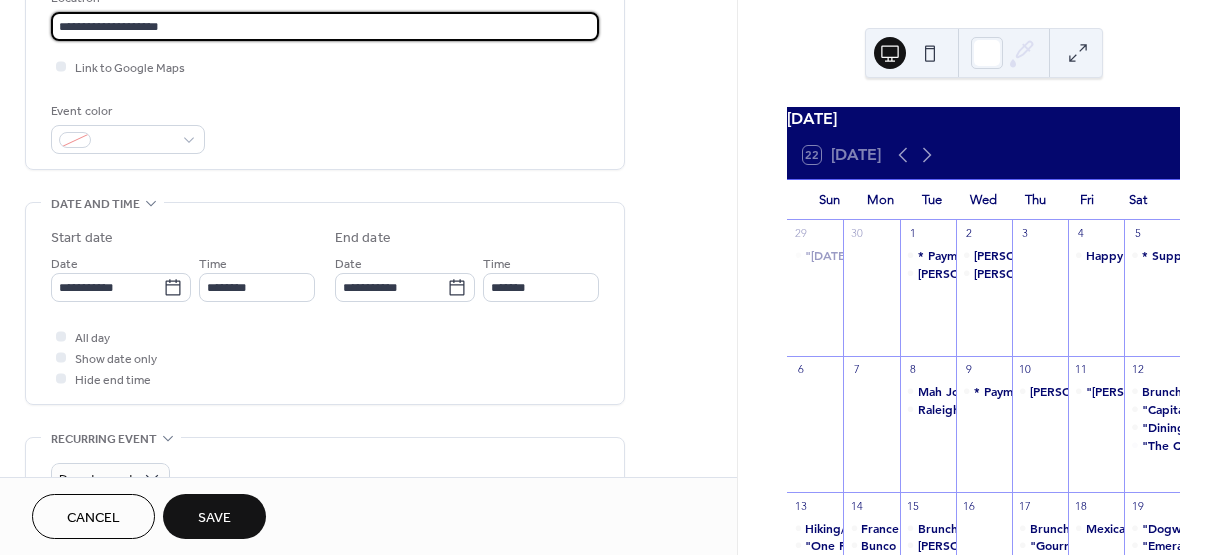 scroll, scrollTop: 502, scrollLeft: 0, axis: vertical 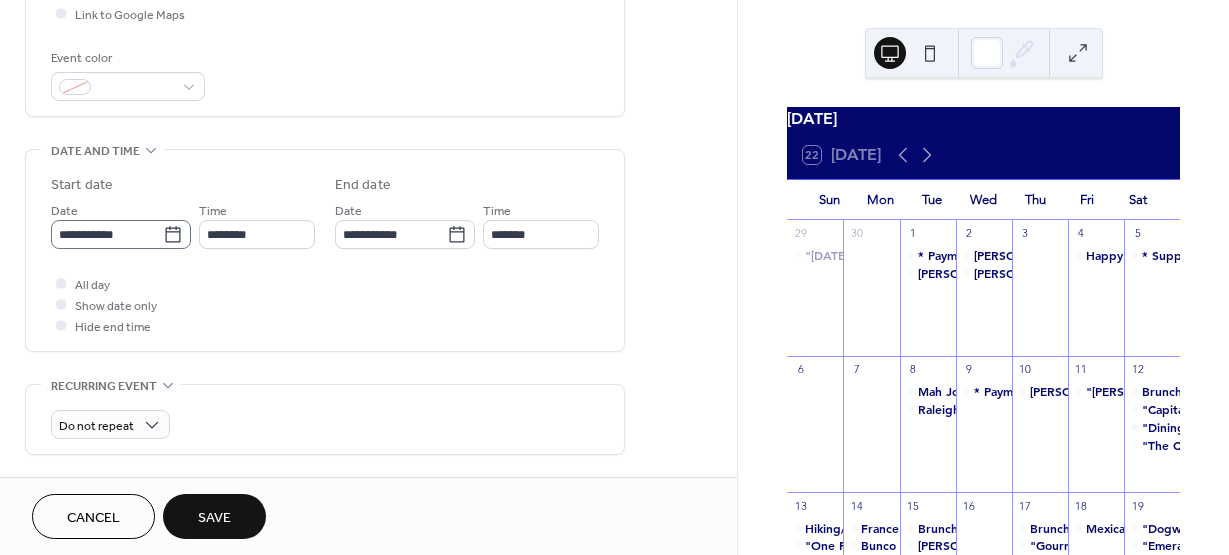 type on "**********" 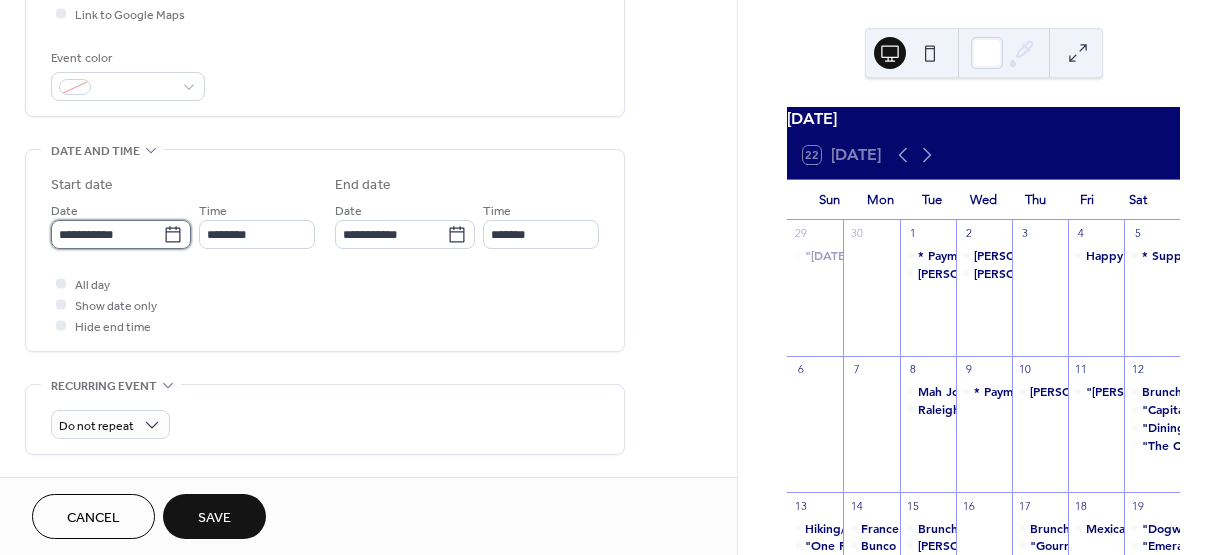 click on "**********" at bounding box center [107, 234] 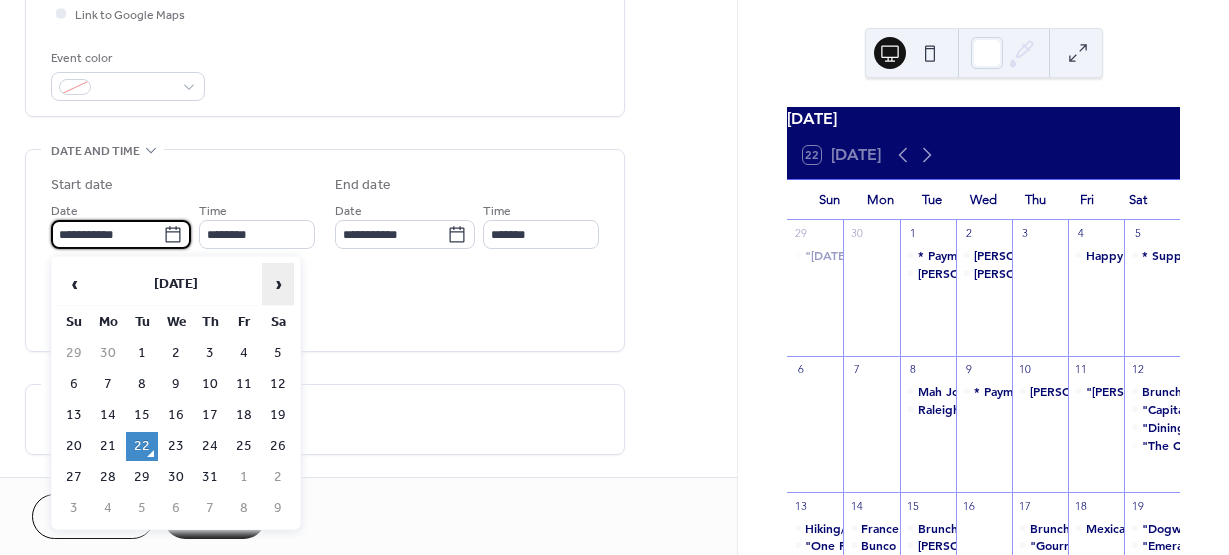 click on "›" at bounding box center (278, 284) 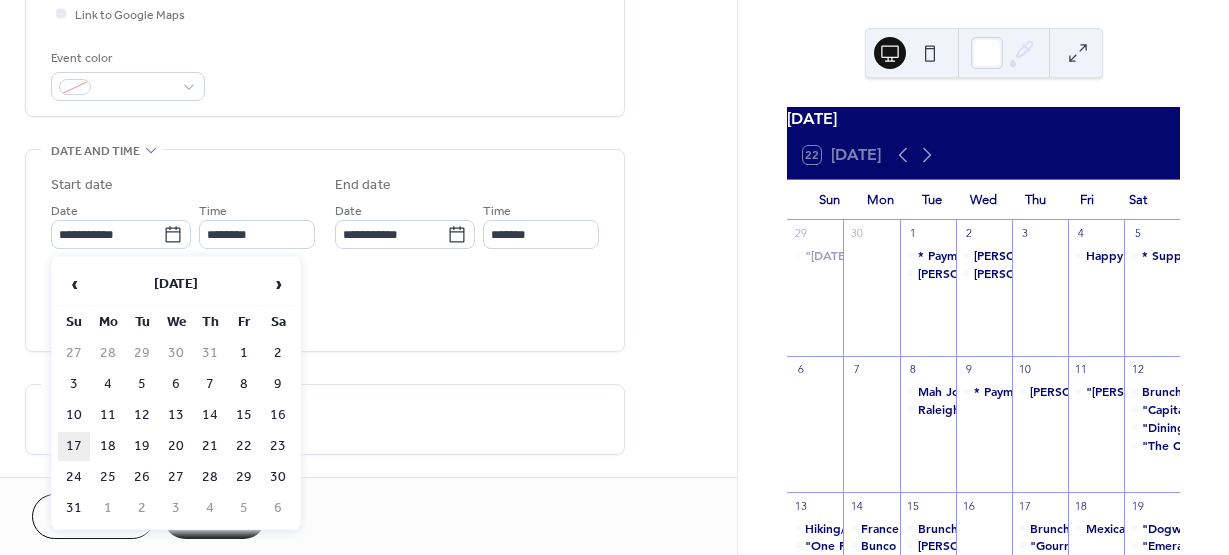 click on "17" at bounding box center (74, 446) 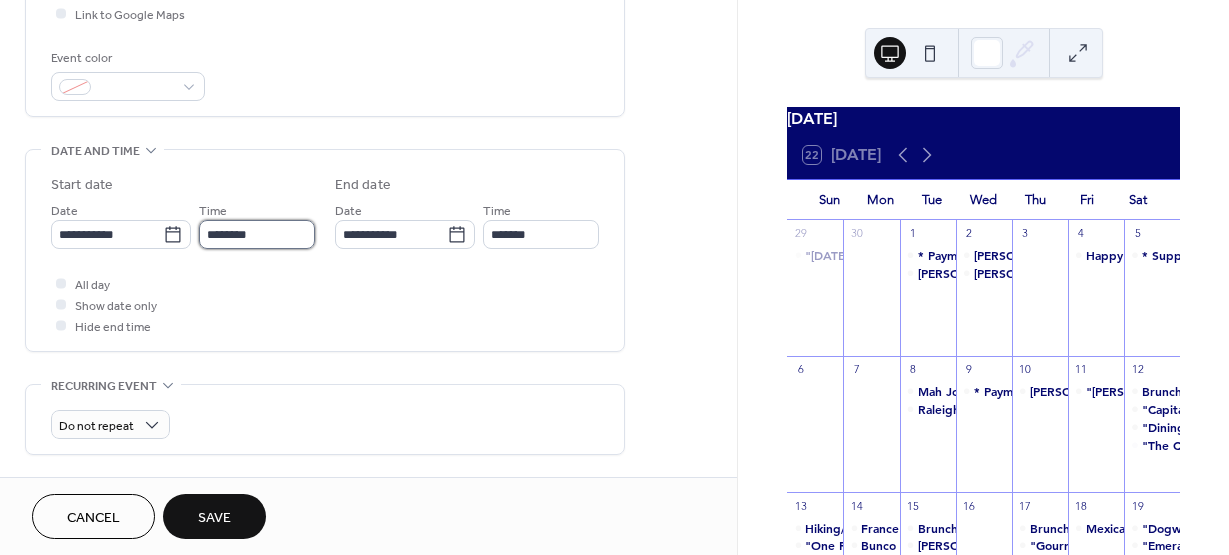 click on "********" at bounding box center [257, 234] 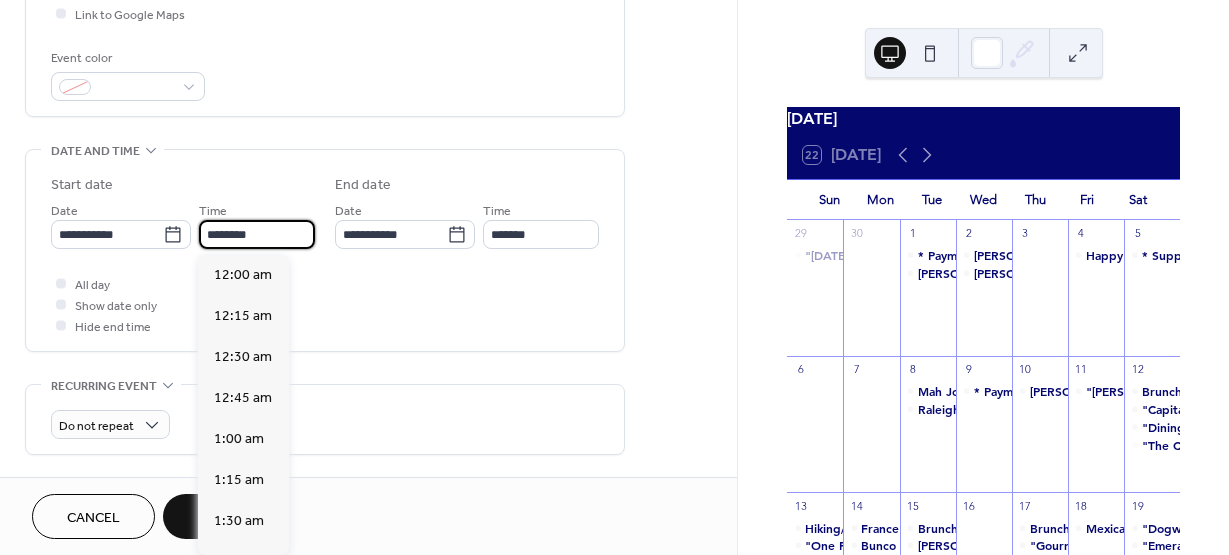 scroll, scrollTop: 1968, scrollLeft: 0, axis: vertical 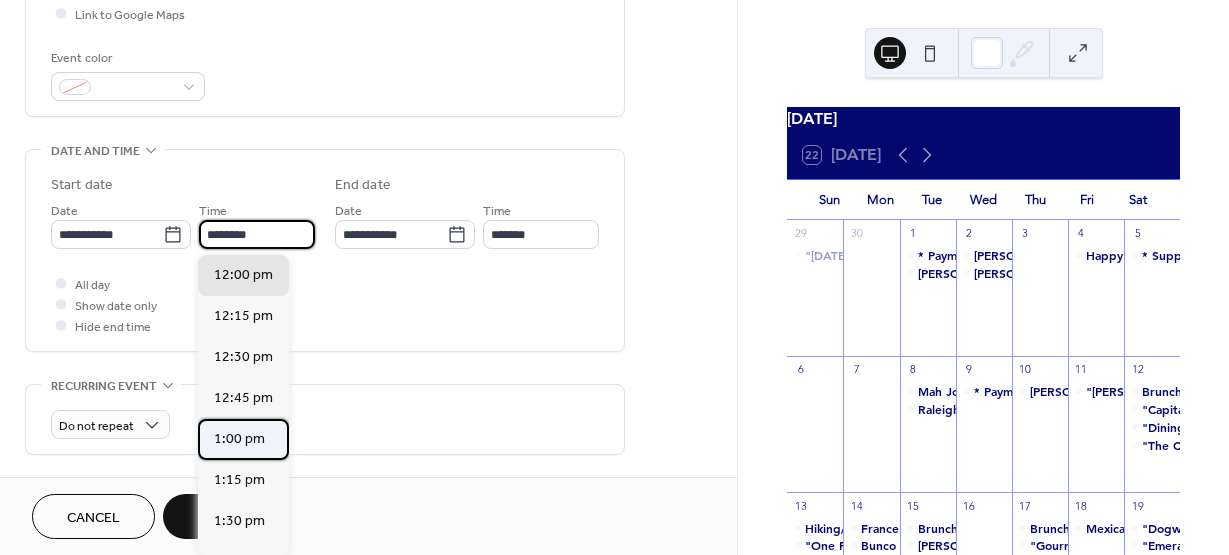 click on "1:00 pm" at bounding box center (239, 439) 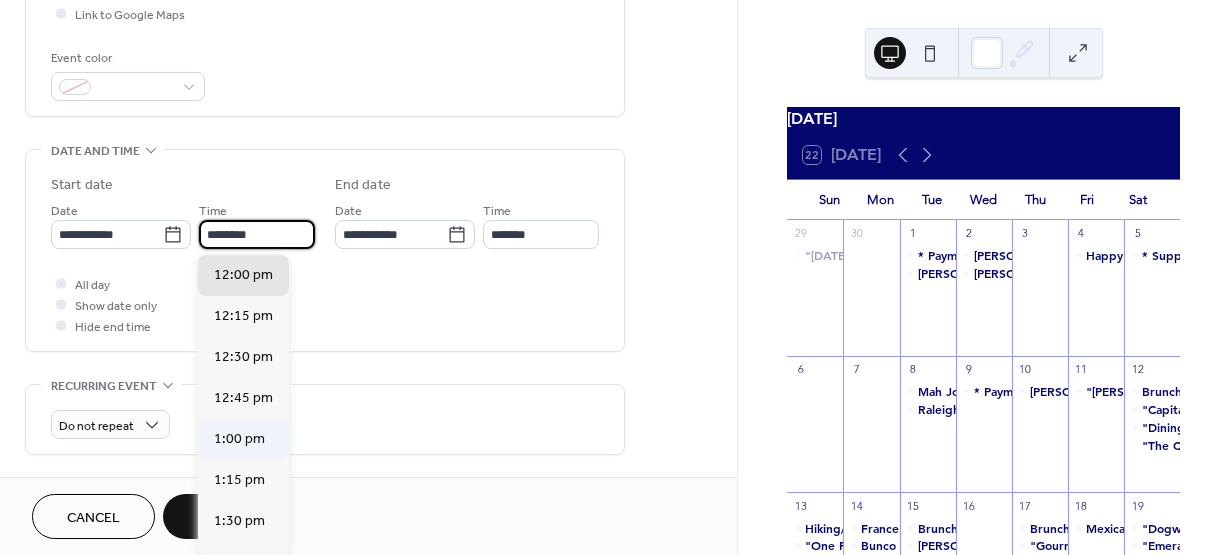 type on "*******" 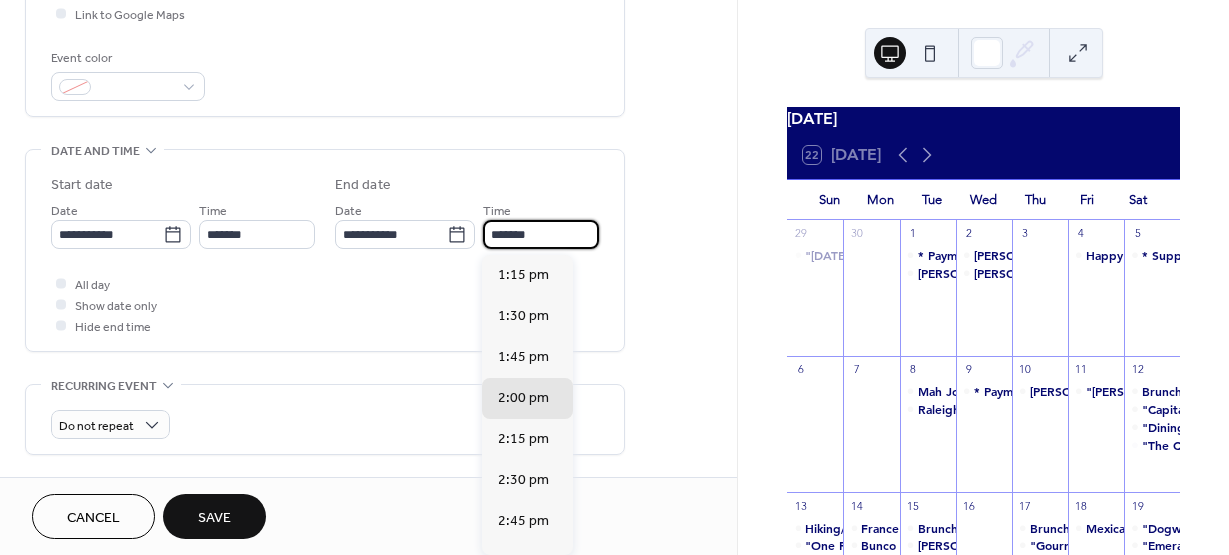click on "*******" at bounding box center [541, 234] 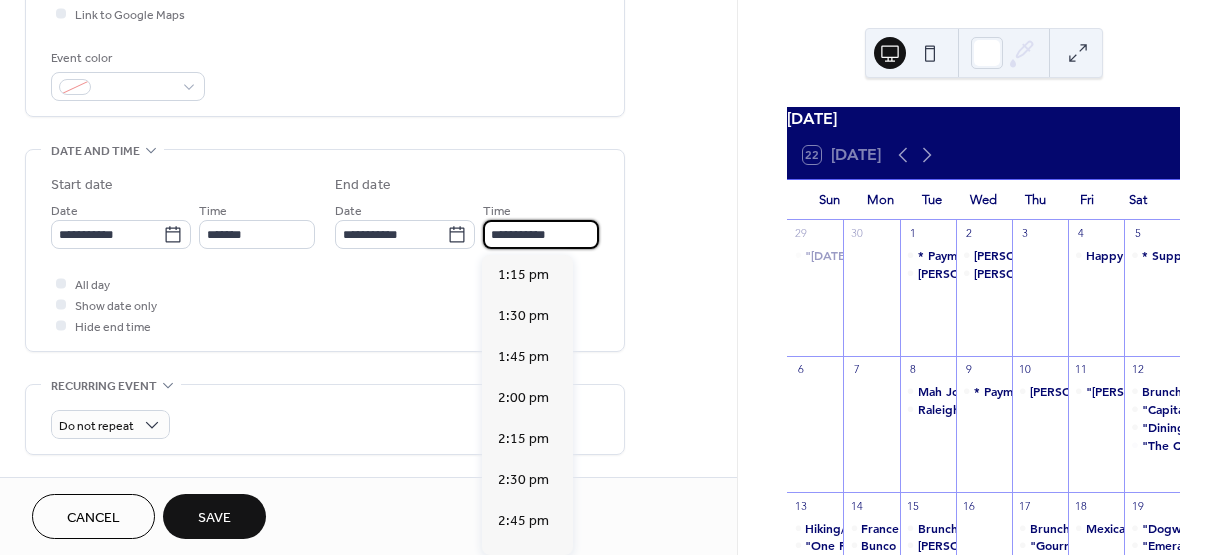 click on "**********" at bounding box center (541, 234) 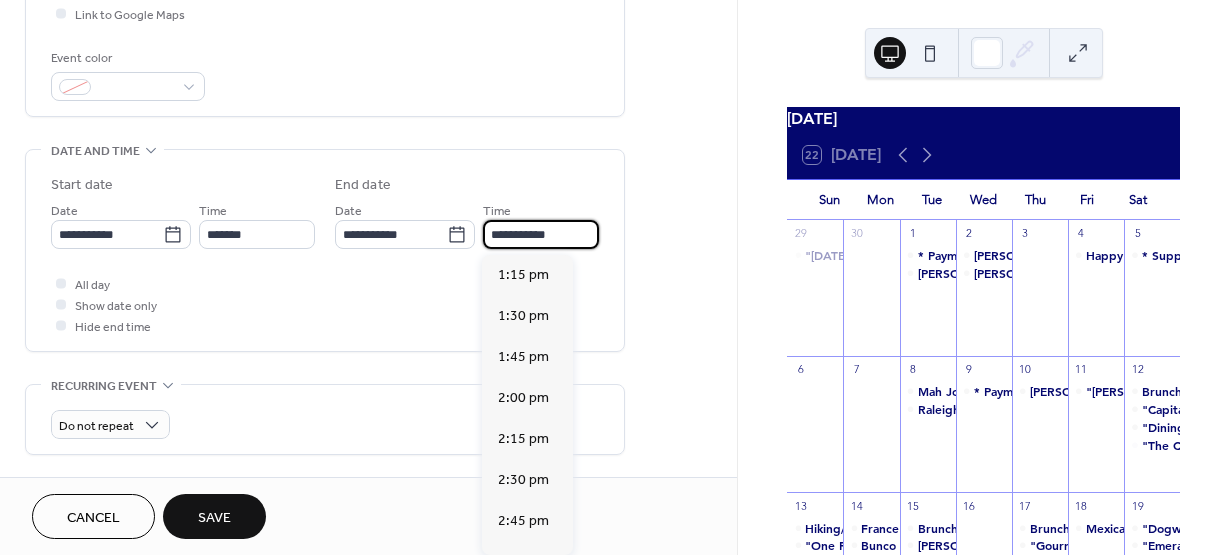 click on "**********" at bounding box center [541, 234] 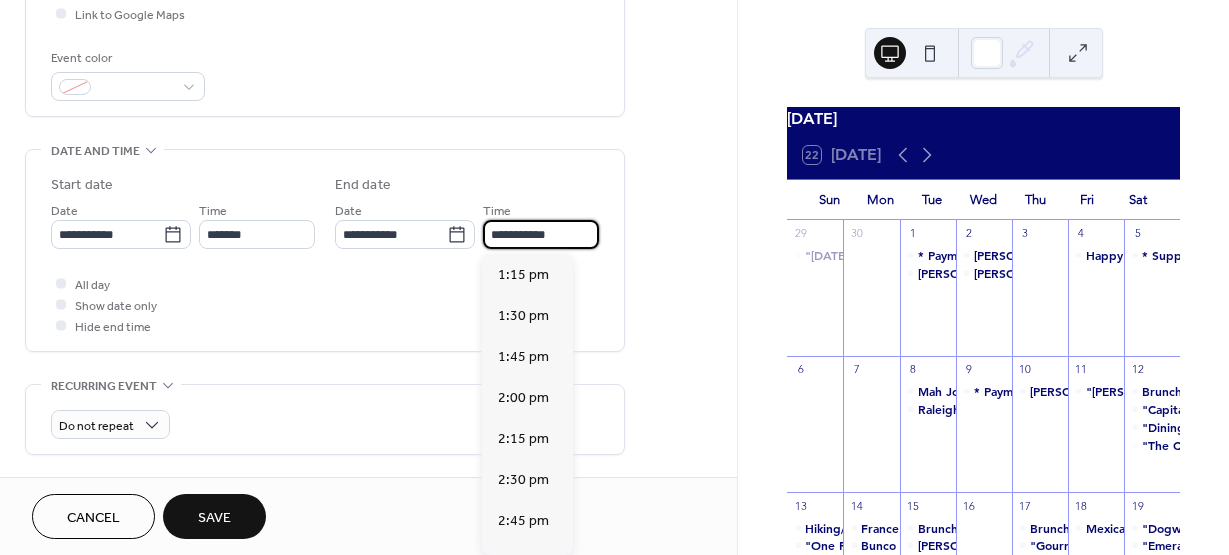 click on "**********" at bounding box center [541, 234] 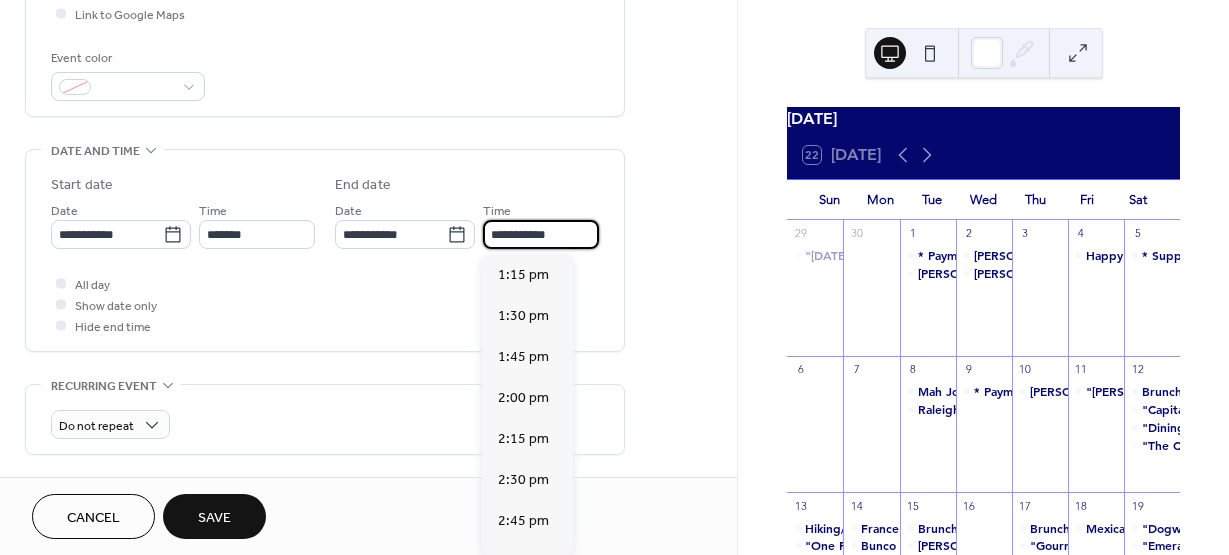 click on "**********" at bounding box center [541, 234] 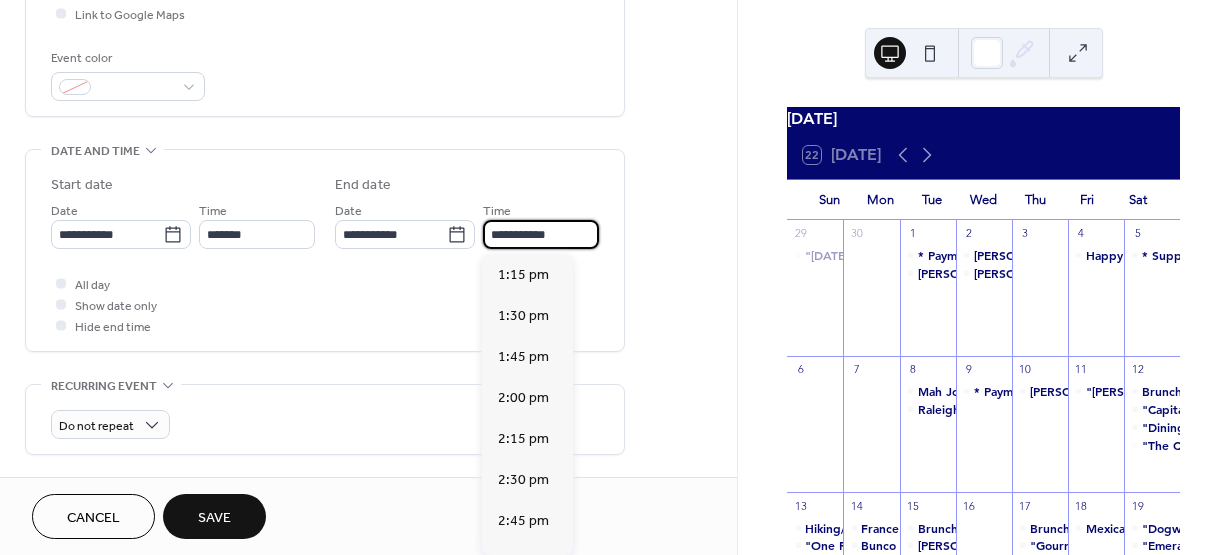 click on "**********" at bounding box center [541, 234] 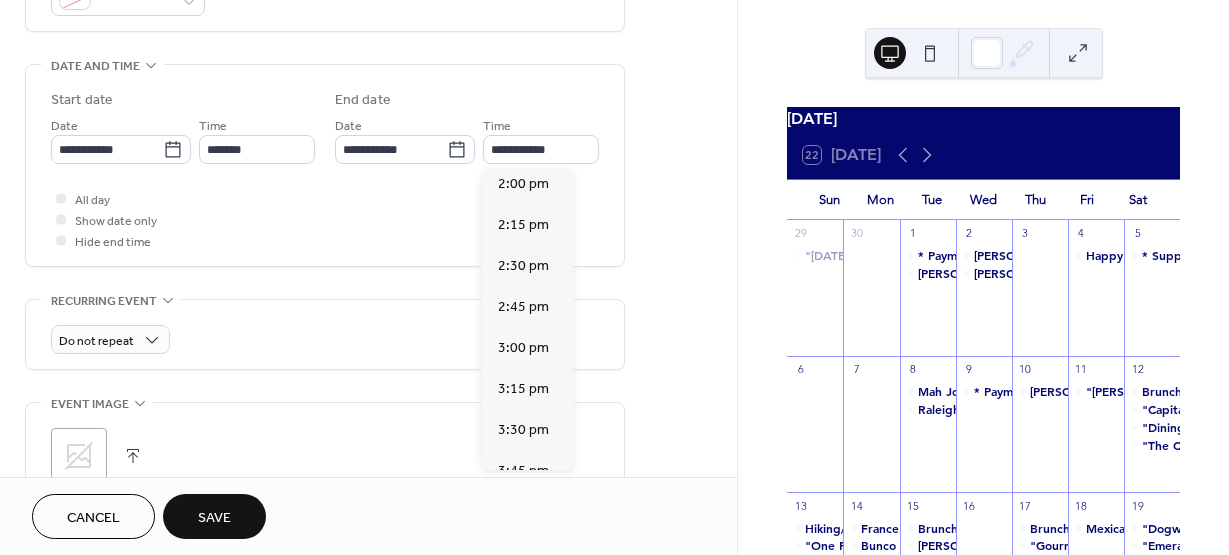 scroll, scrollTop: 147, scrollLeft: 0, axis: vertical 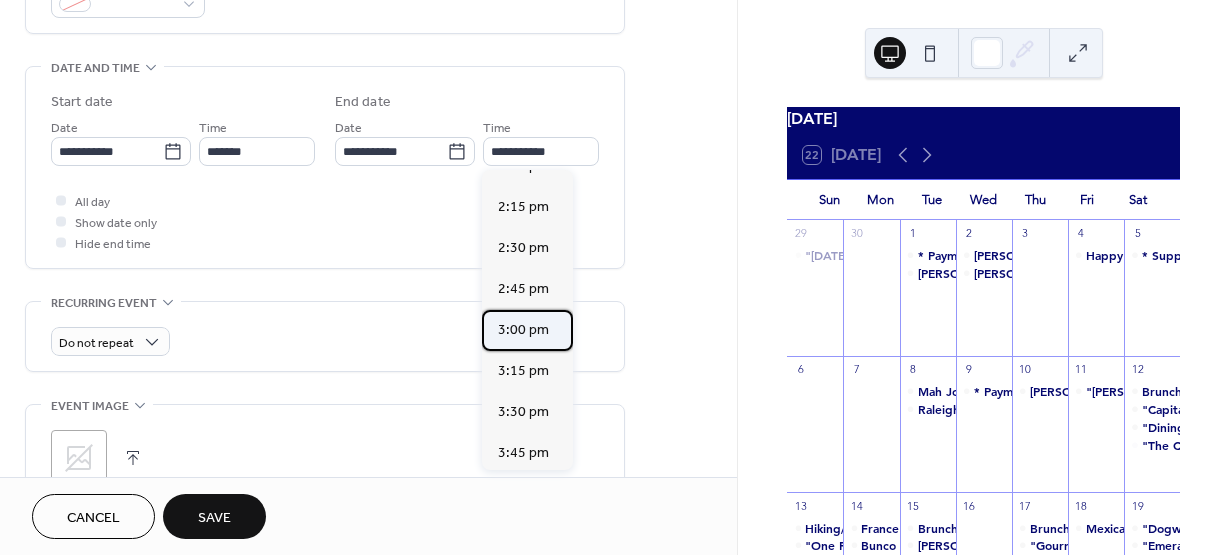 click on "3:00 pm" at bounding box center (523, 330) 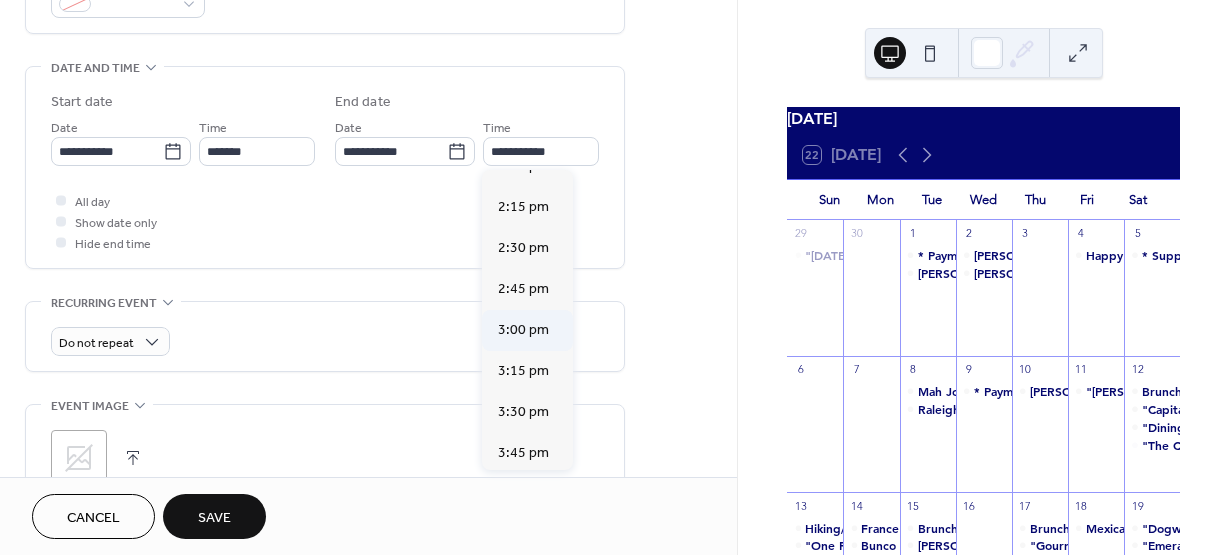 type on "*******" 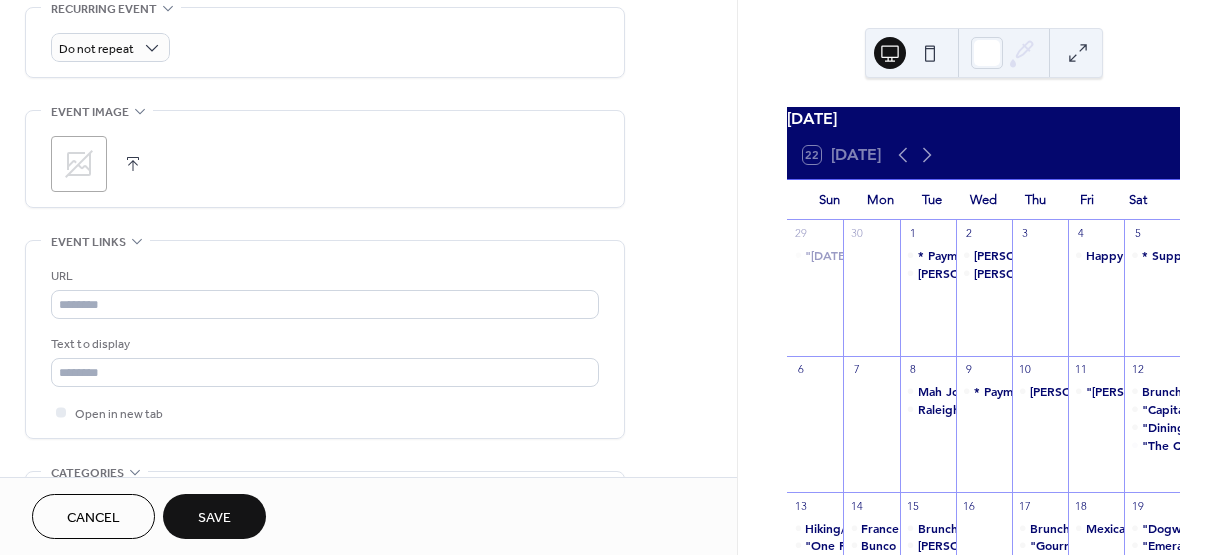 scroll, scrollTop: 885, scrollLeft: 0, axis: vertical 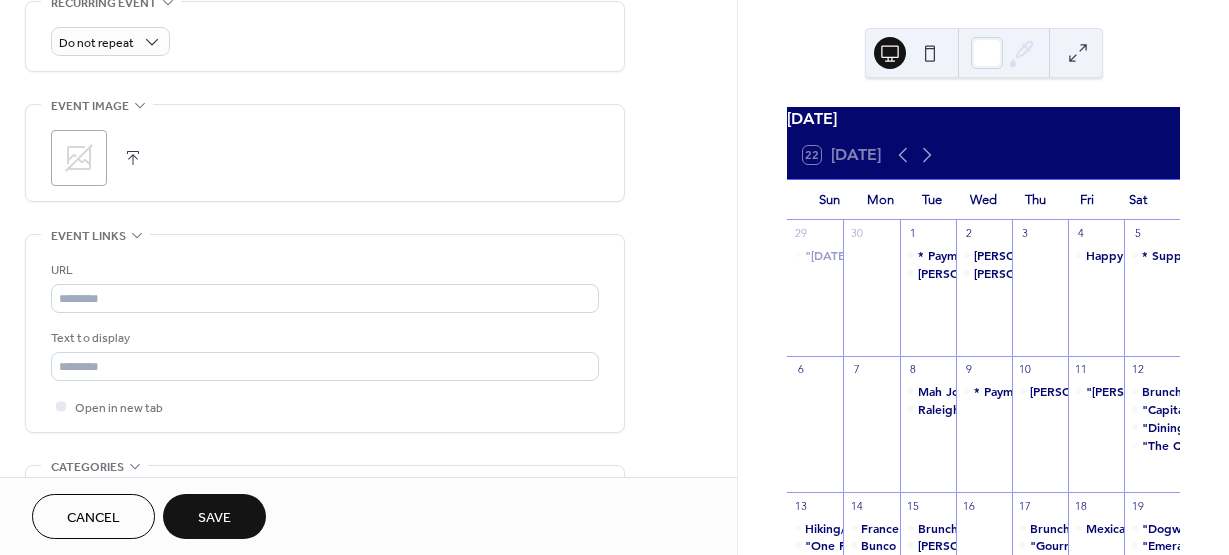 click 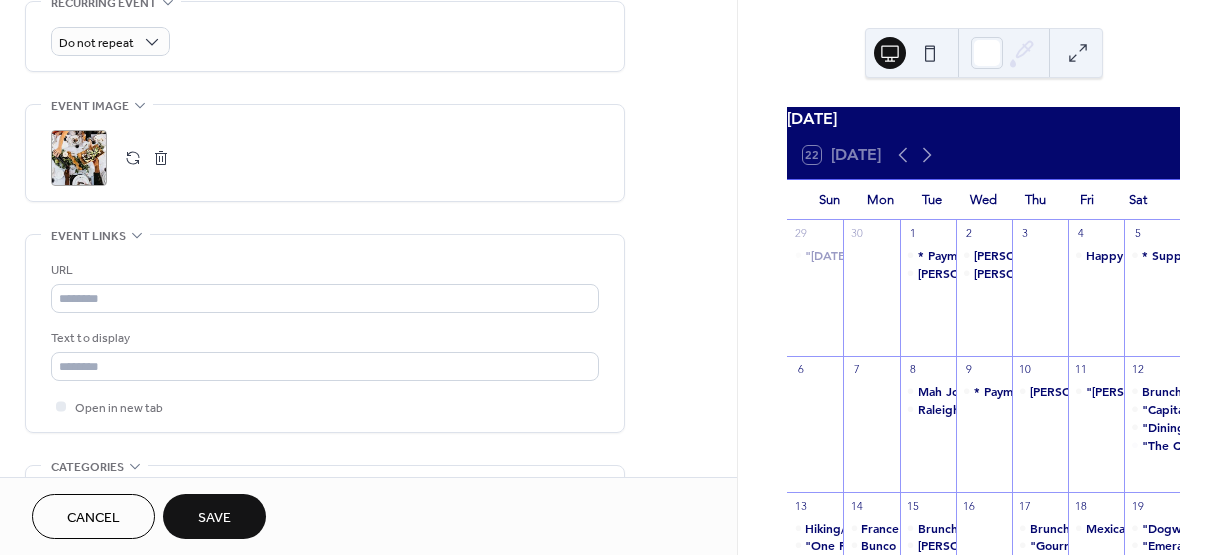 click on "Save" at bounding box center (214, 518) 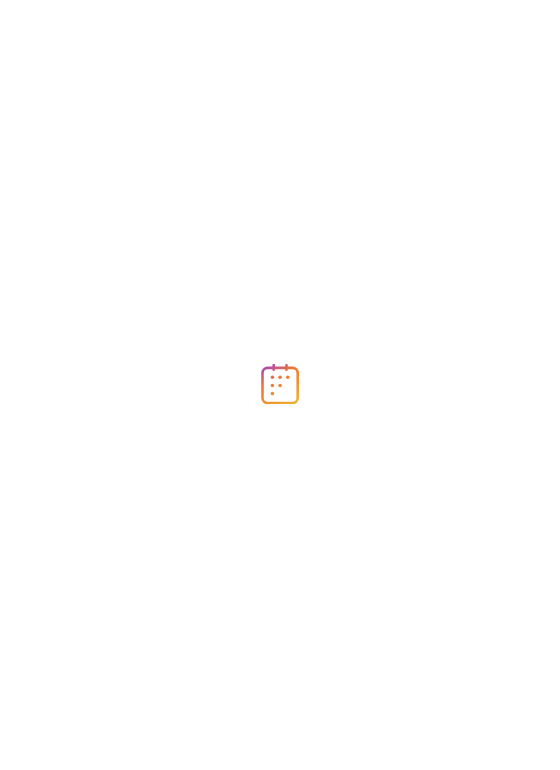 scroll, scrollTop: 0, scrollLeft: 0, axis: both 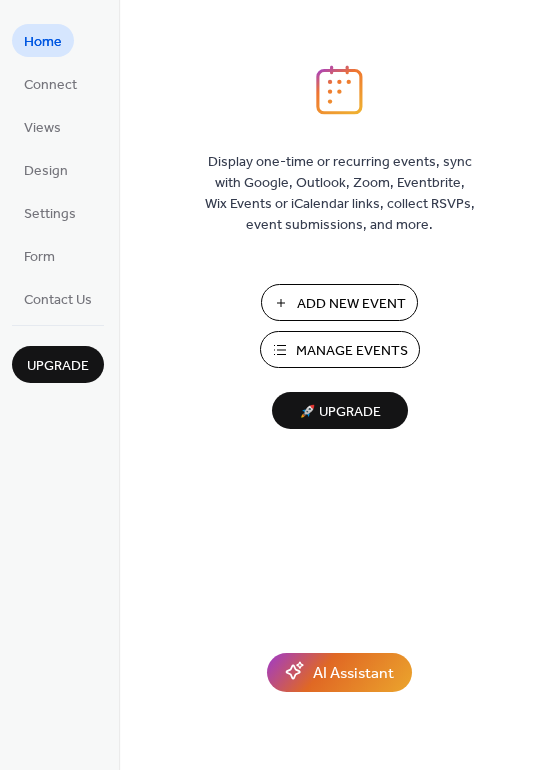 click on "Manage Events" at bounding box center [340, 349] 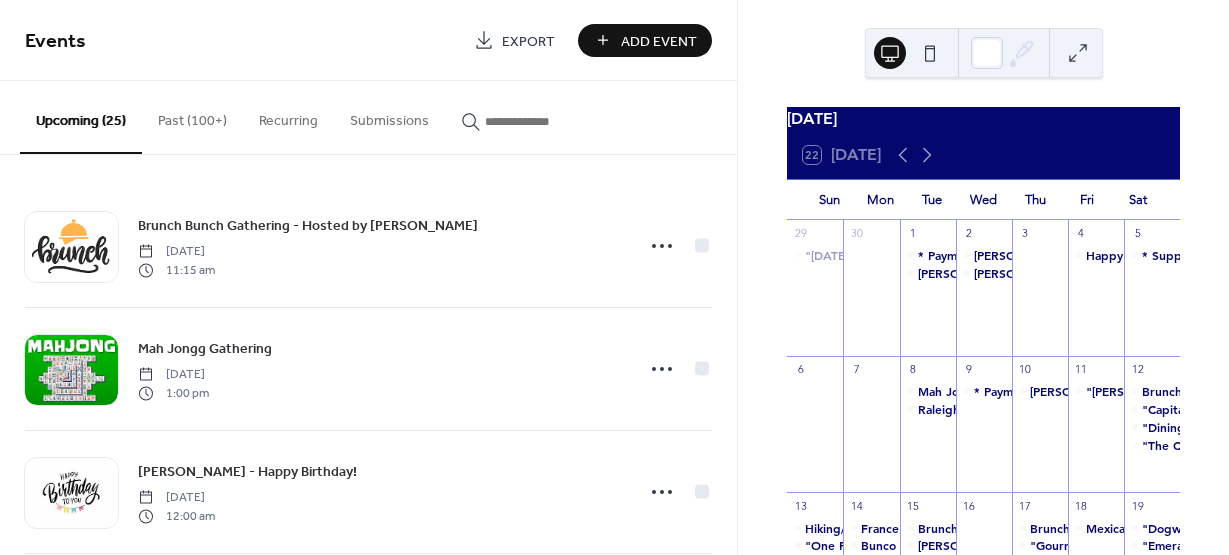 scroll, scrollTop: 0, scrollLeft: 0, axis: both 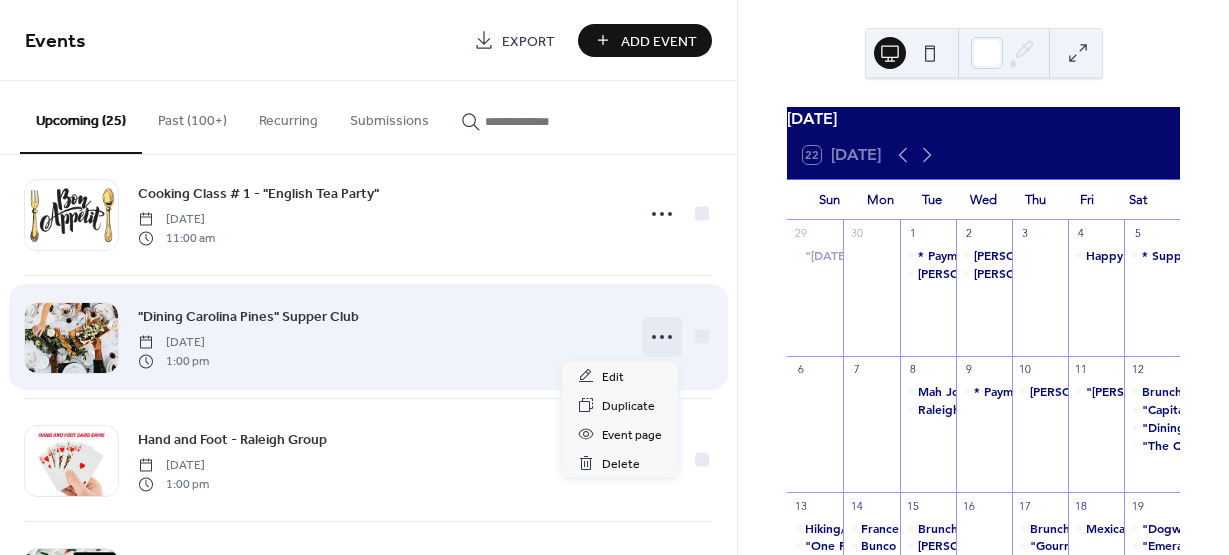 click 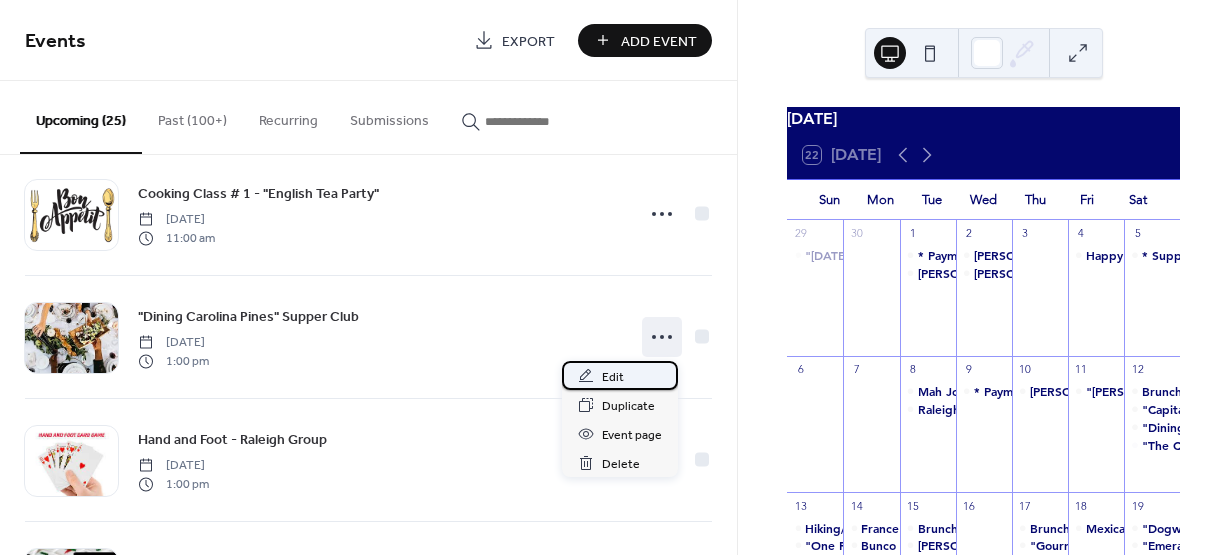 click on "Edit" at bounding box center [613, 377] 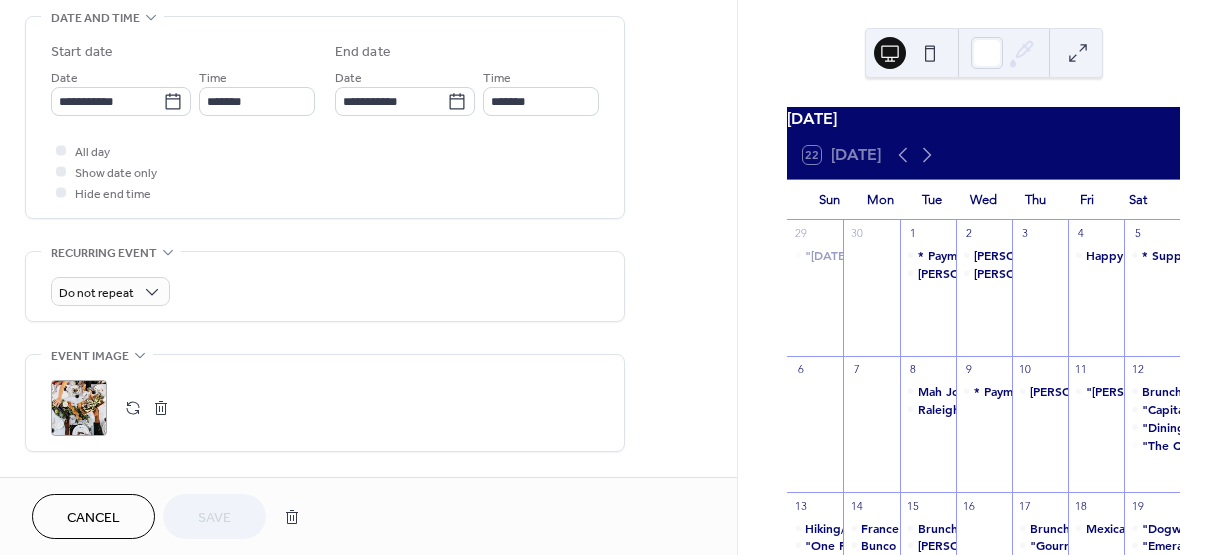 scroll, scrollTop: 761, scrollLeft: 0, axis: vertical 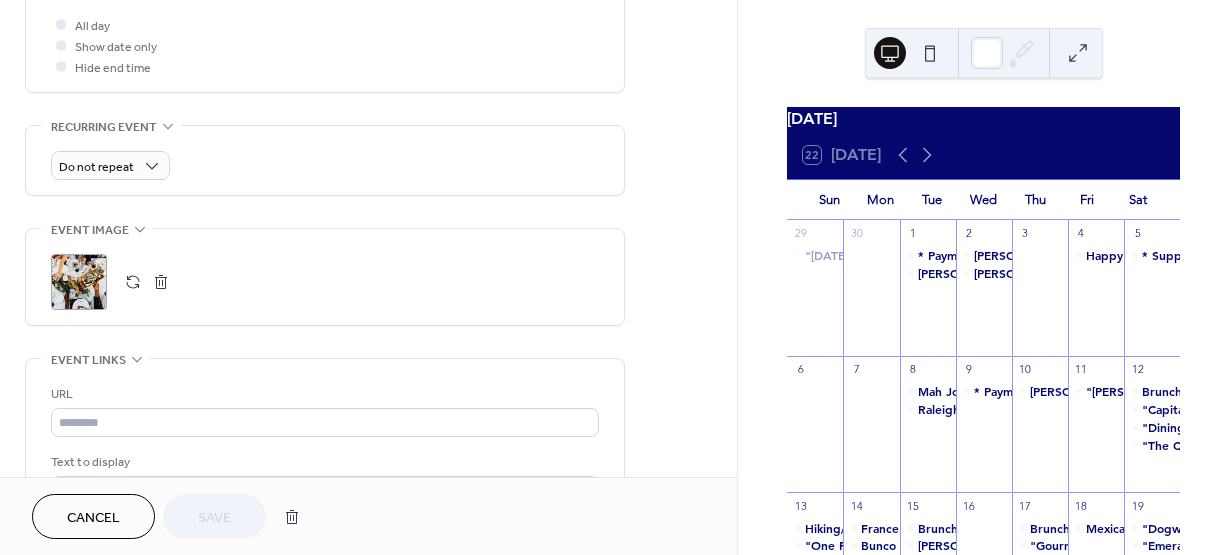 click at bounding box center (161, 282) 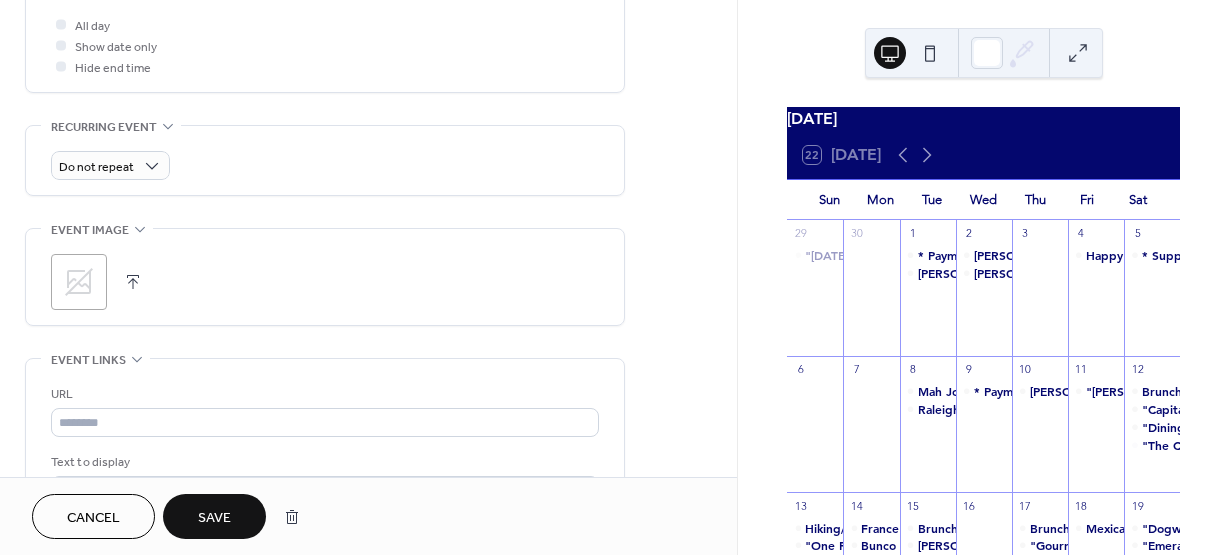 click 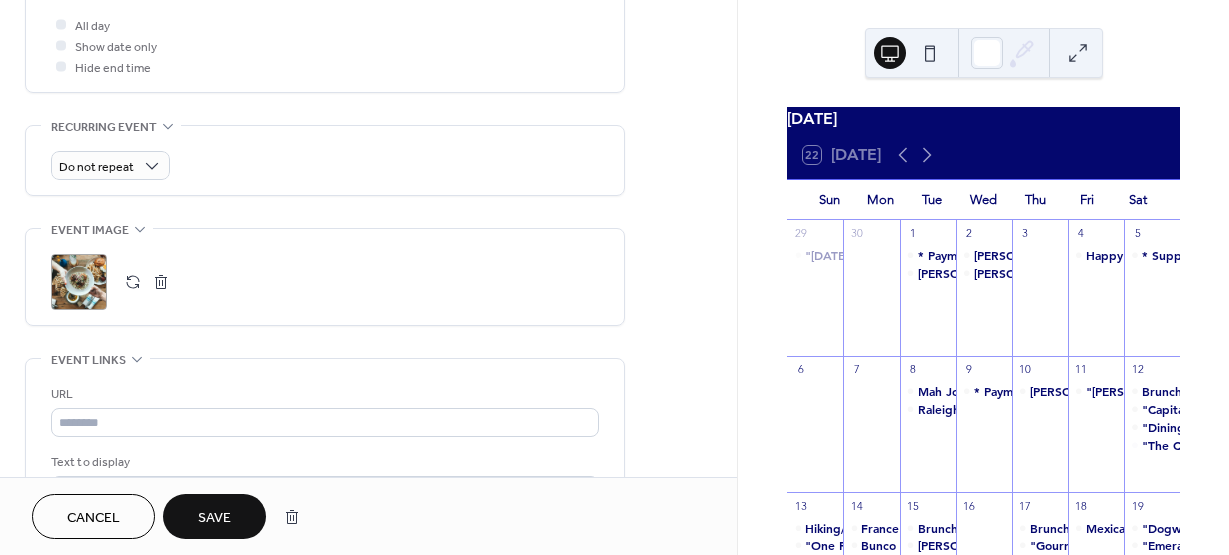 click on "Save" at bounding box center (214, 516) 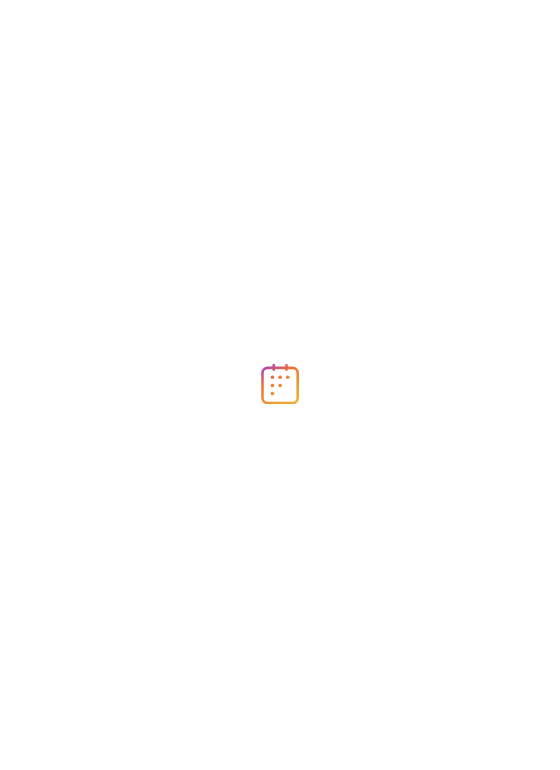 scroll, scrollTop: 0, scrollLeft: 0, axis: both 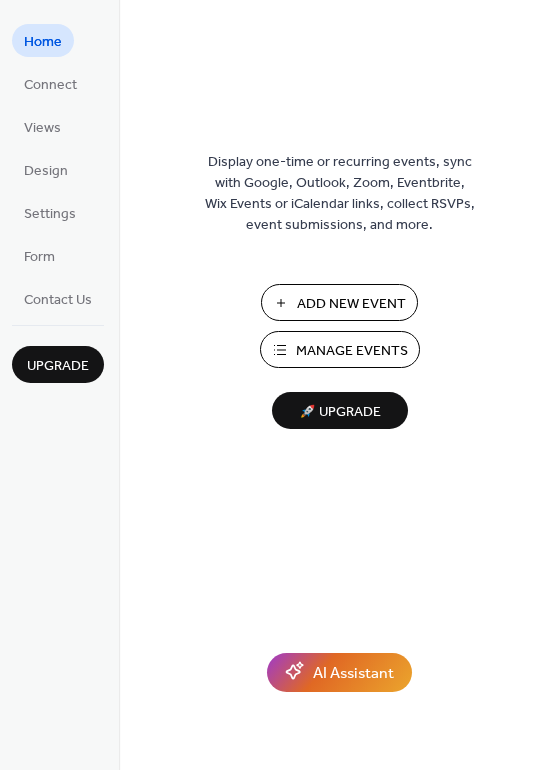 click on "Manage Events" at bounding box center (352, 351) 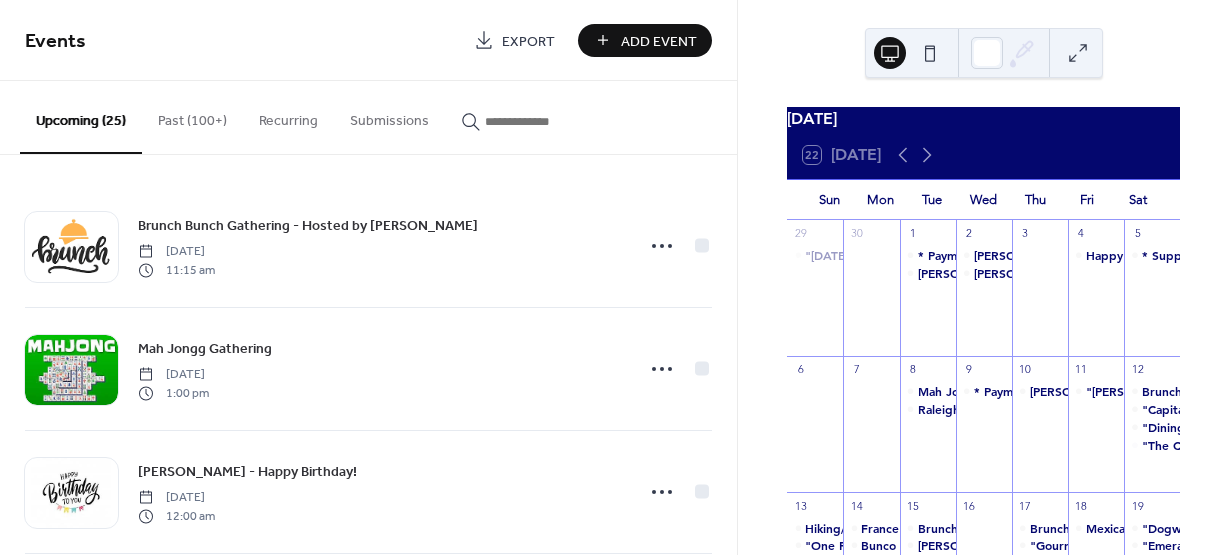 scroll, scrollTop: 0, scrollLeft: 0, axis: both 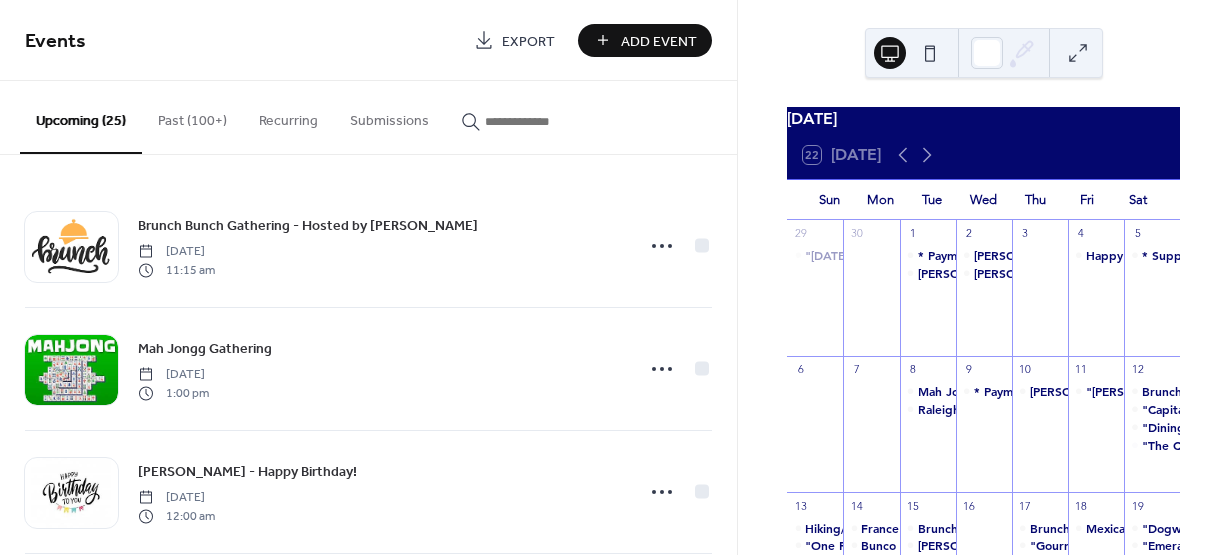 click on "Past (100+)" at bounding box center (192, 116) 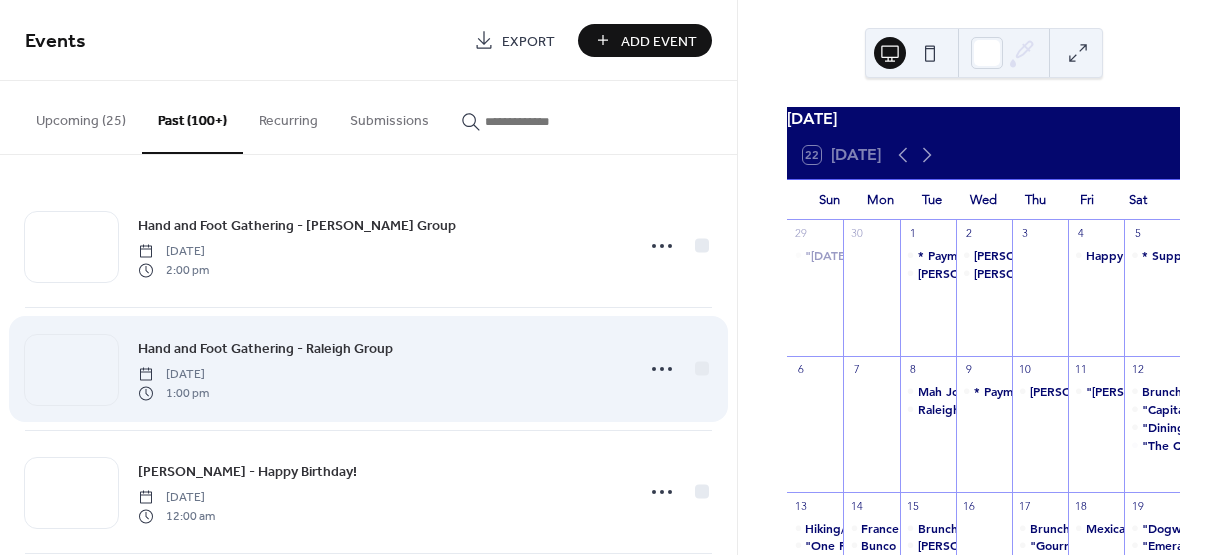 click on "Hand and Foot Gathering - Raleigh Group" at bounding box center (265, 349) 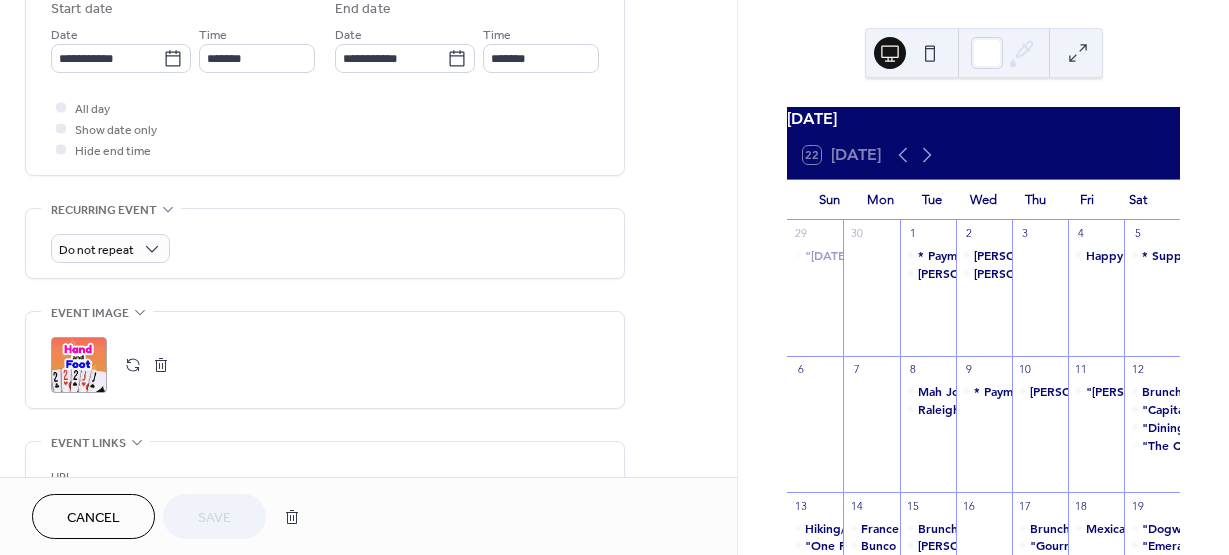 scroll, scrollTop: 691, scrollLeft: 0, axis: vertical 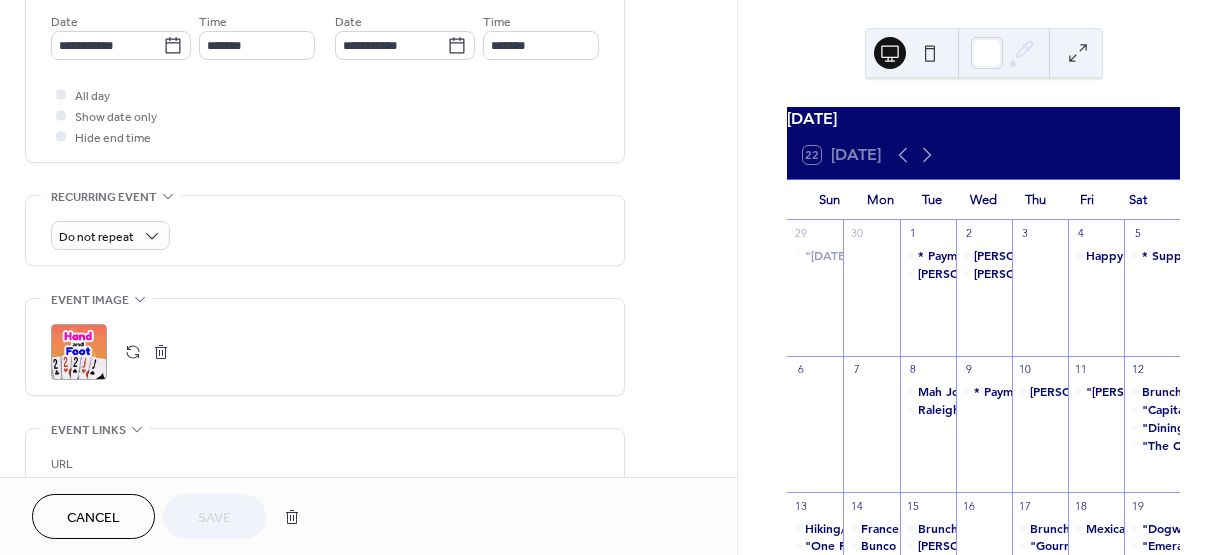 click on ";" at bounding box center [79, 352] 